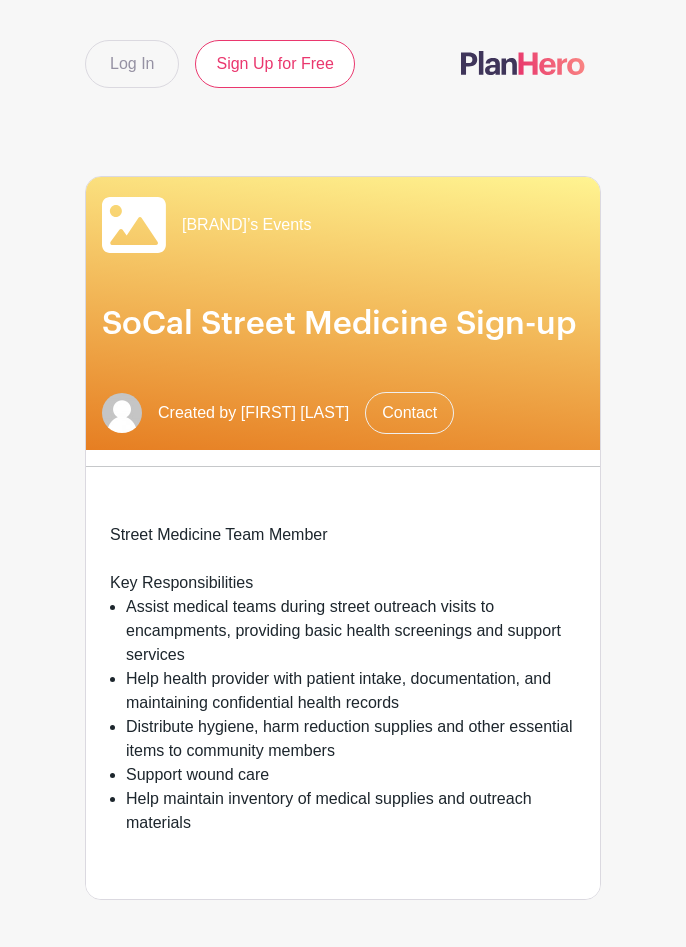 scroll, scrollTop: 1395, scrollLeft: 0, axis: vertical 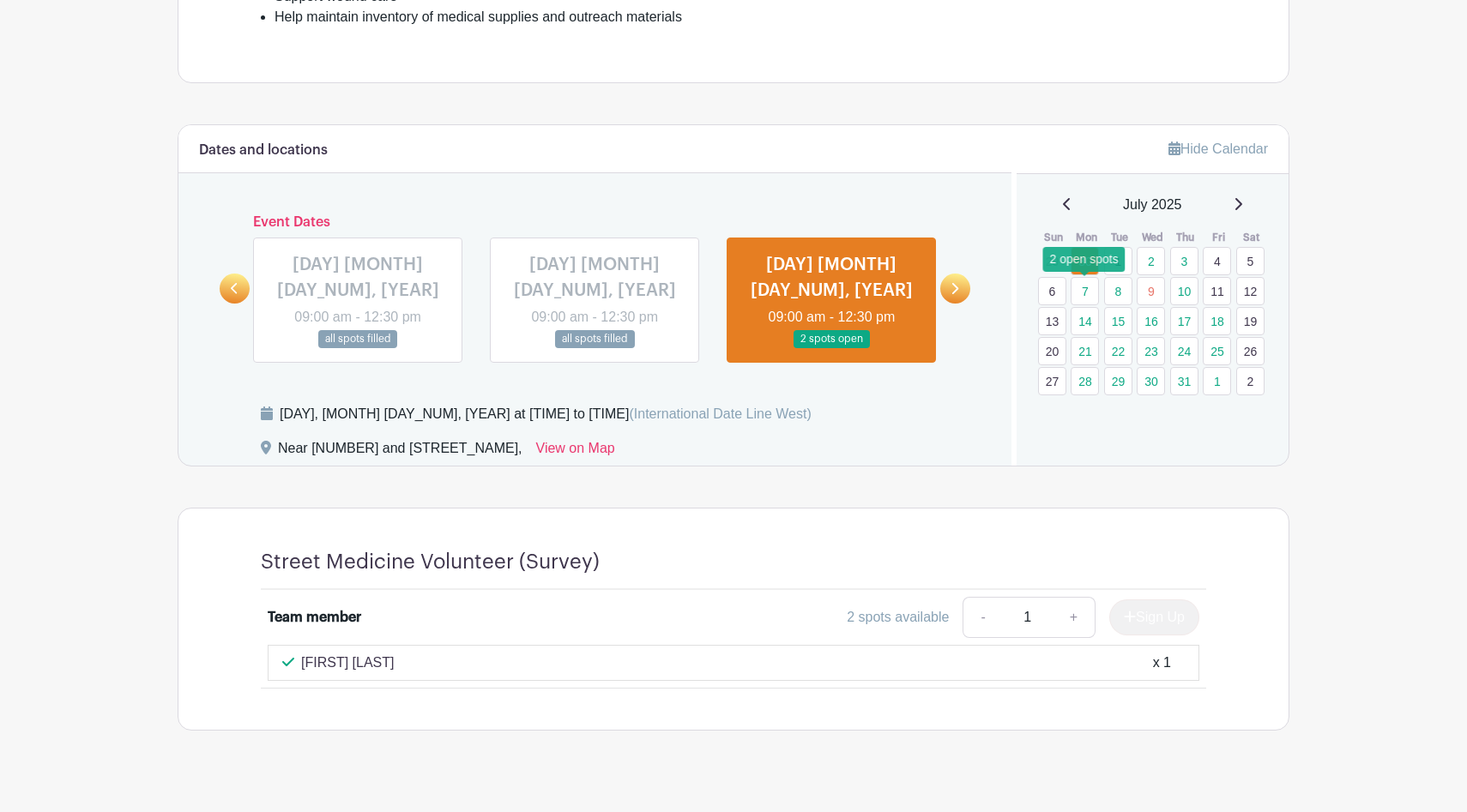 click on "7" at bounding box center (1084, 291) 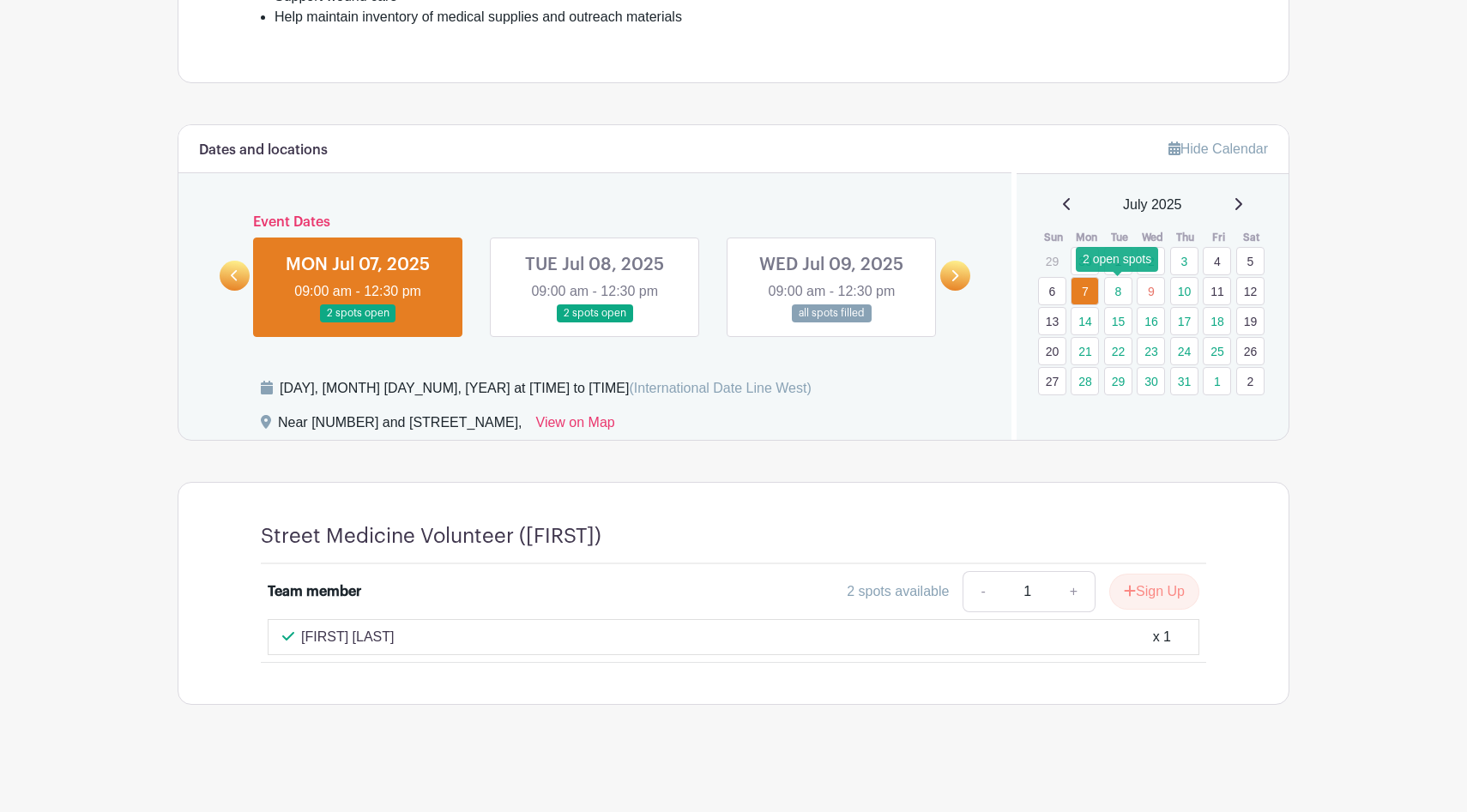 click on "8" at bounding box center [1118, 291] 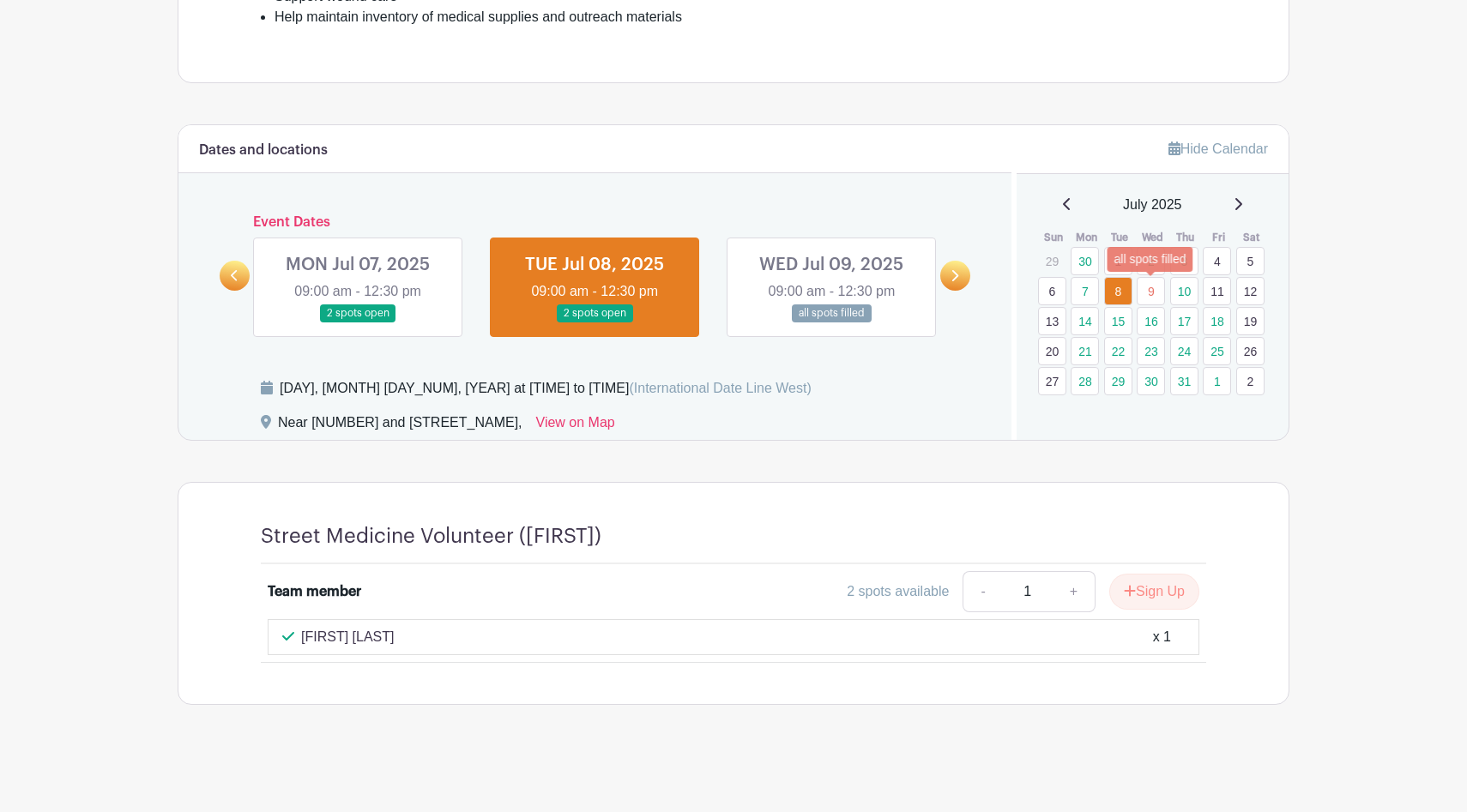 click on "9" at bounding box center (1150, 291) 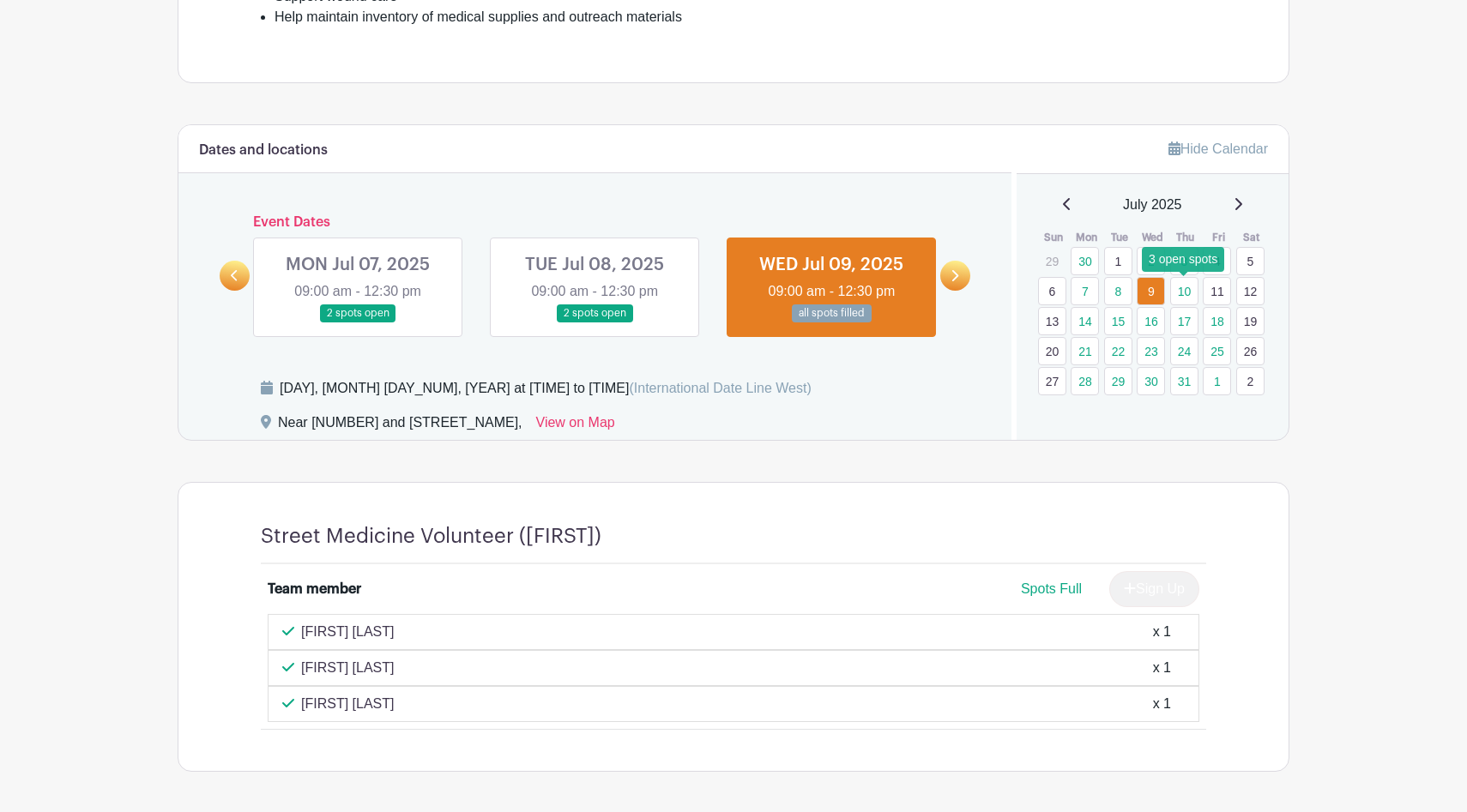 click on "10" at bounding box center [1184, 291] 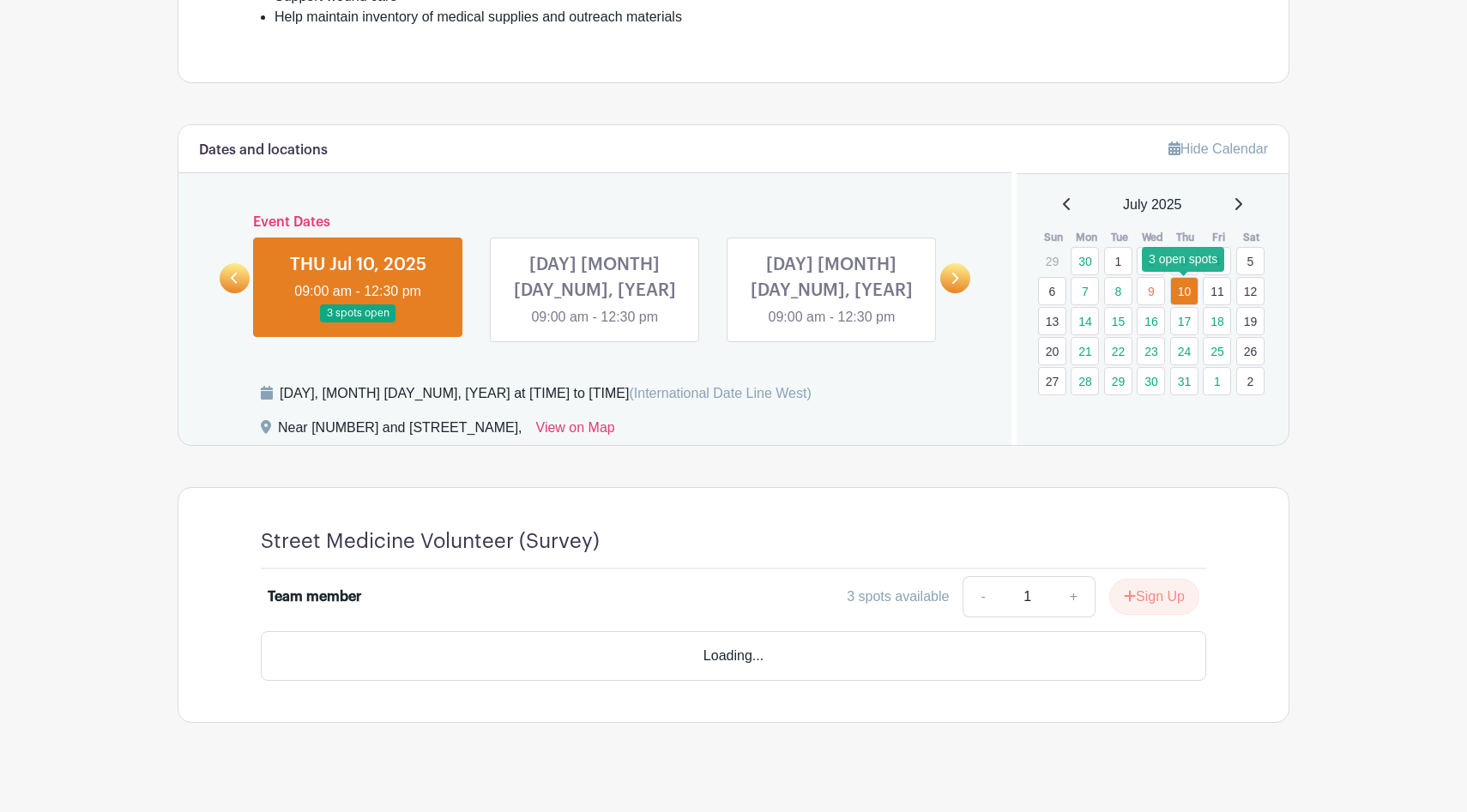 scroll, scrollTop: 619, scrollLeft: 0, axis: vertical 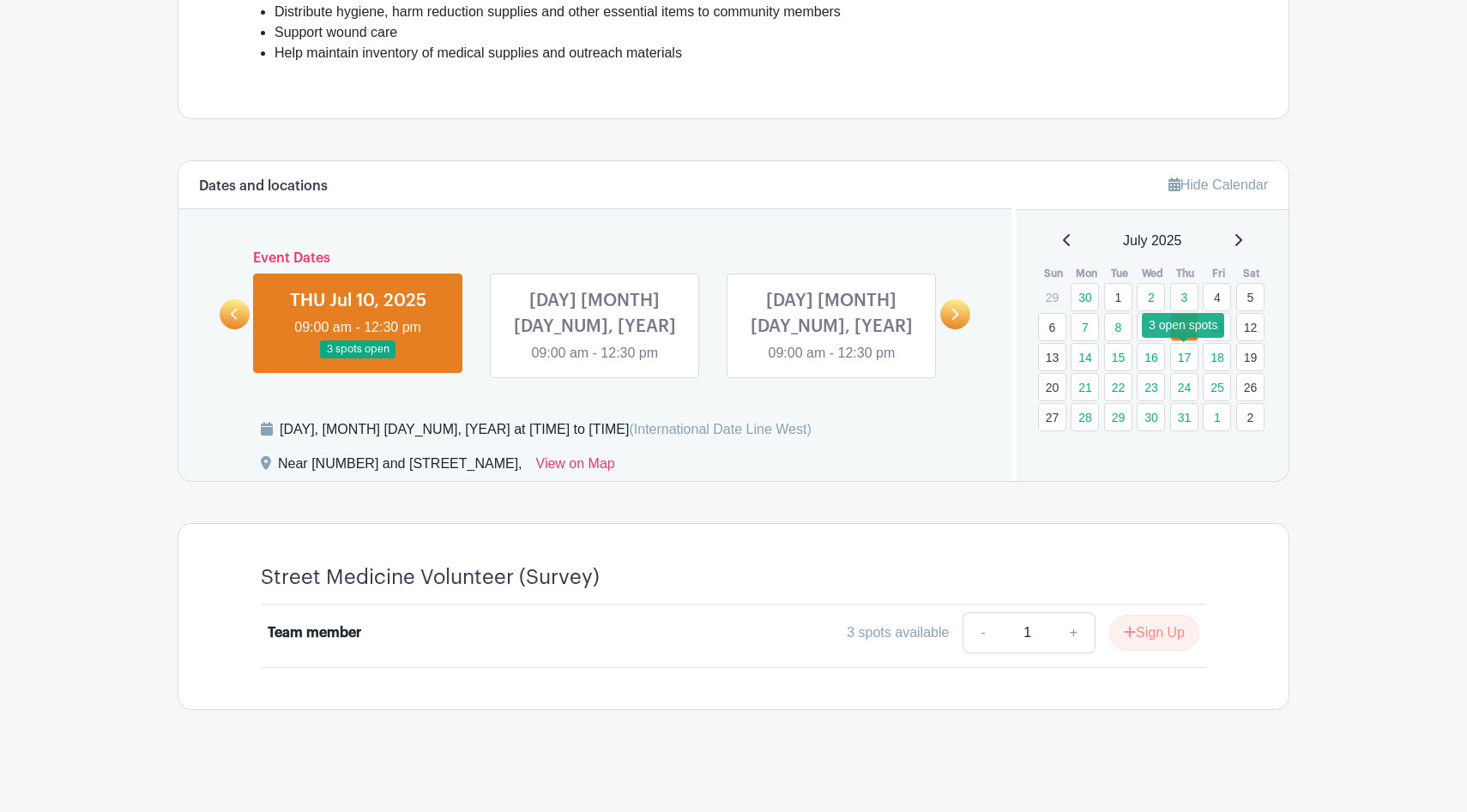 click on "17" at bounding box center (1184, 357) 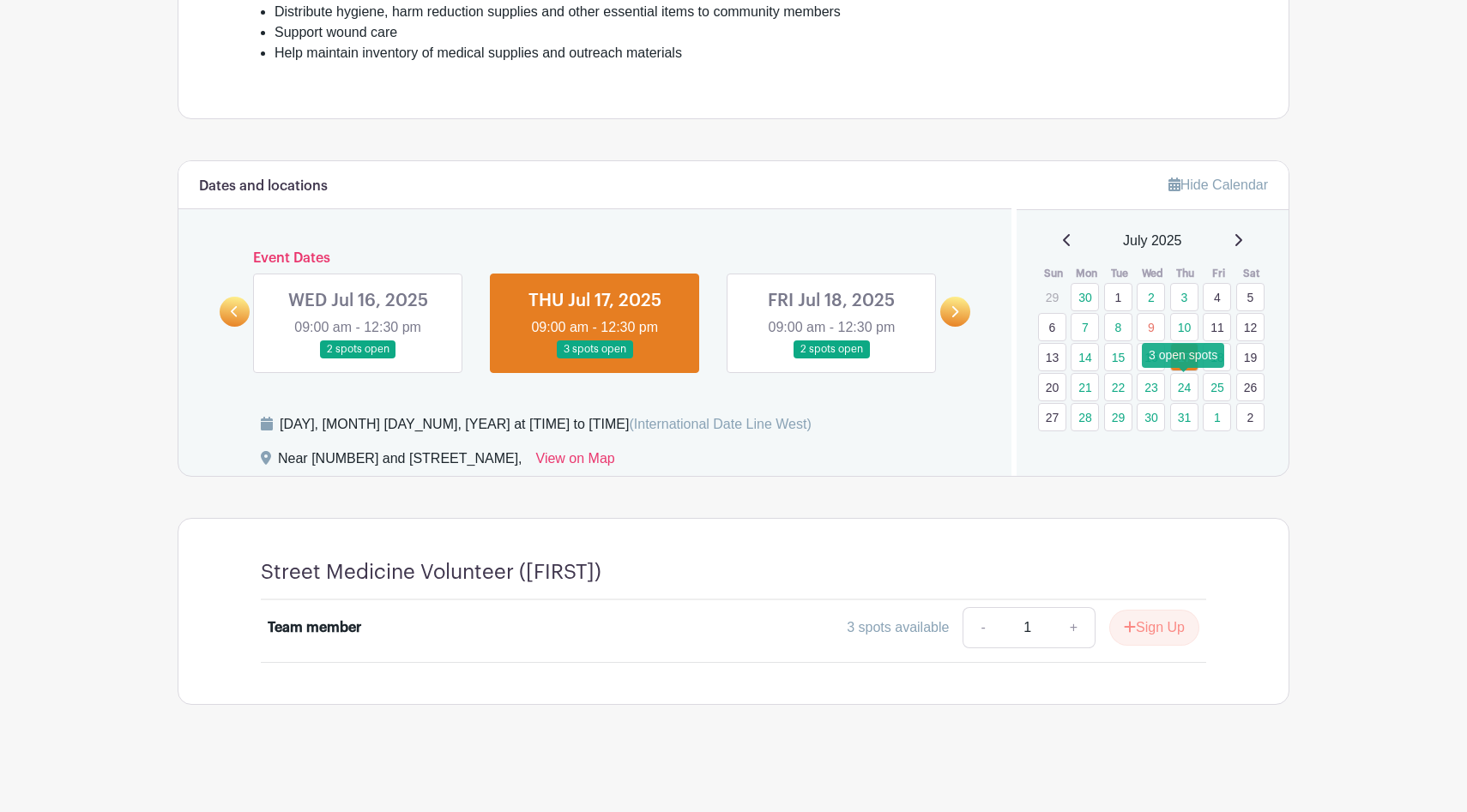 click on "24" at bounding box center [1184, 387] 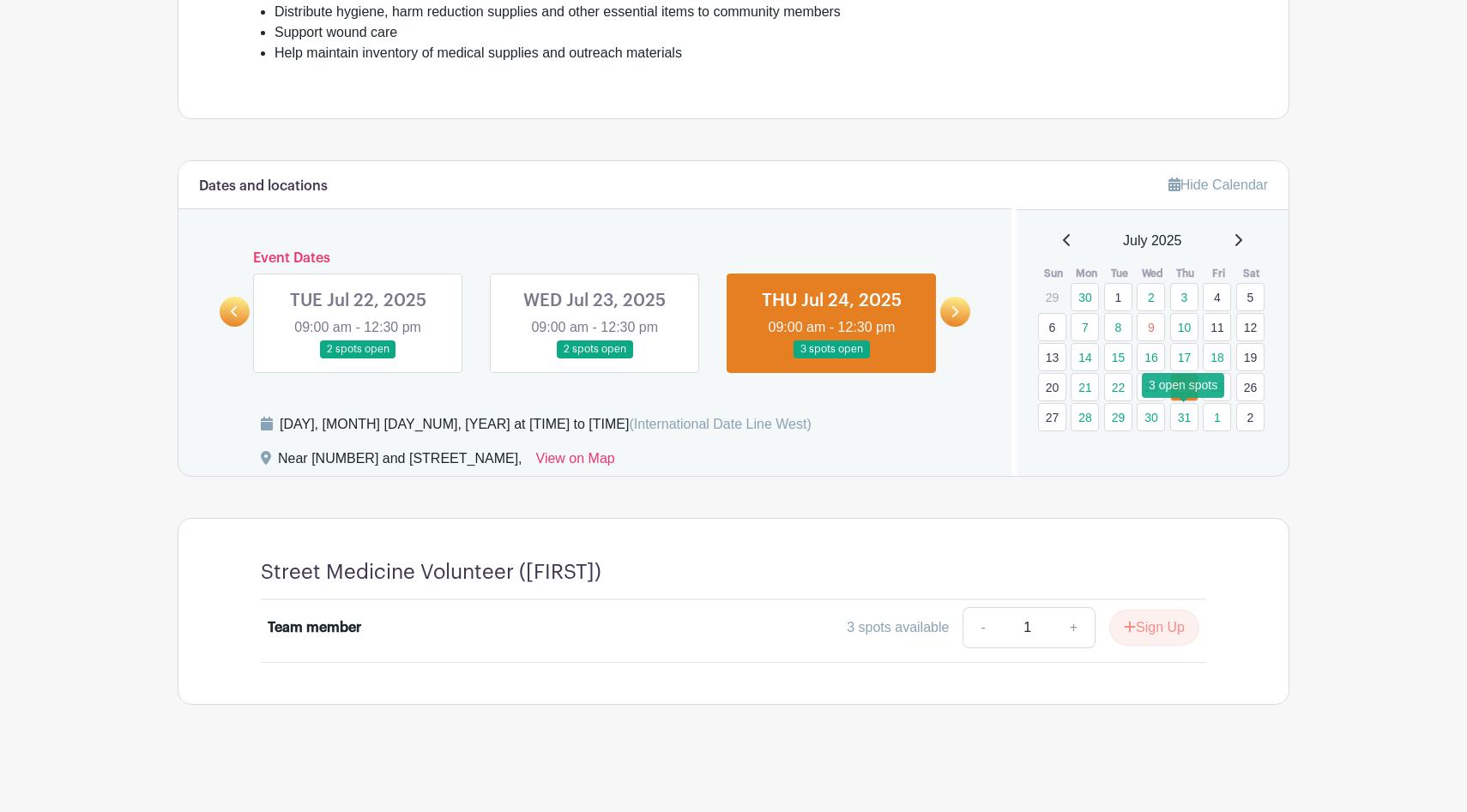 click on "31" at bounding box center (1184, 417) 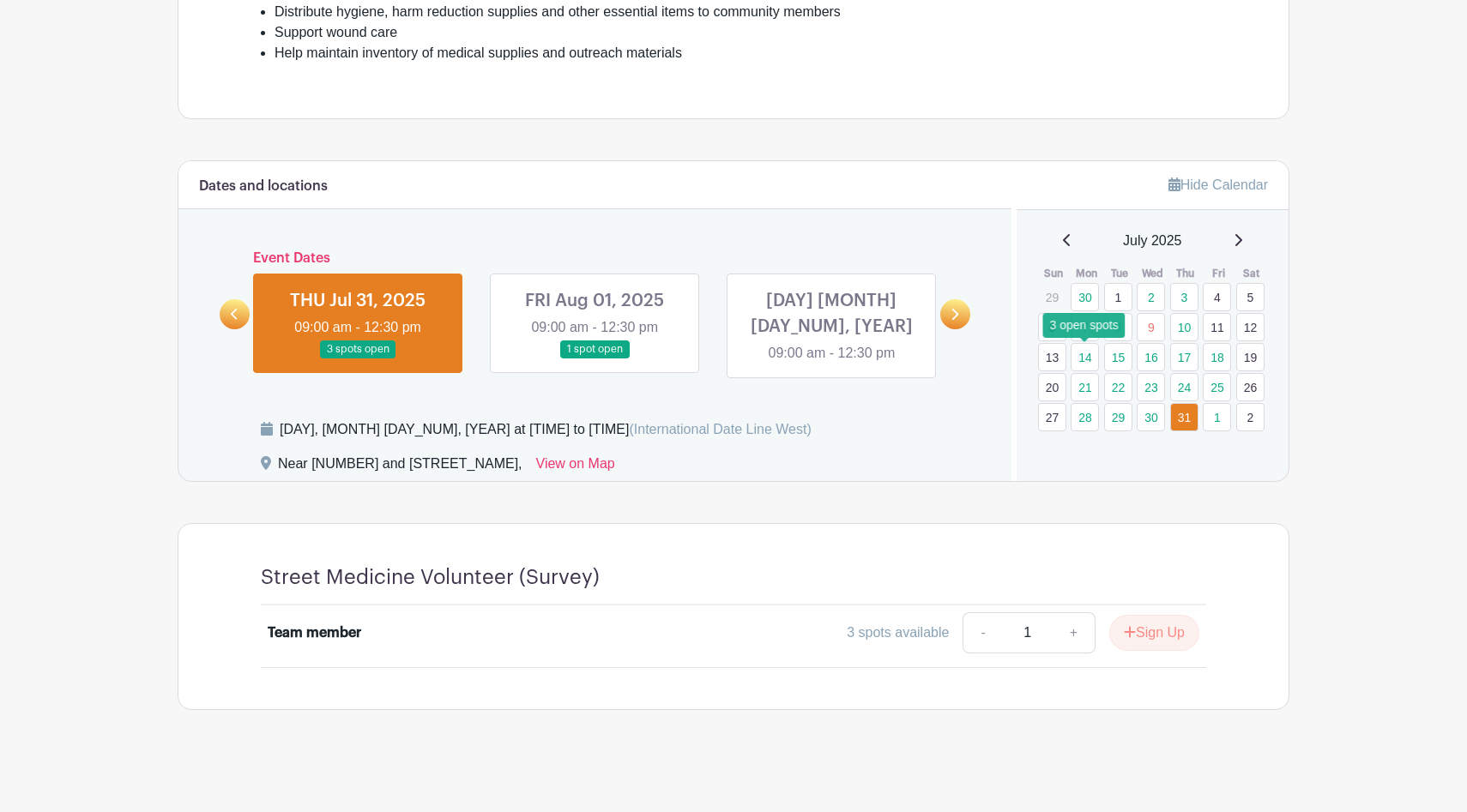 click on "14" at bounding box center (1084, 357) 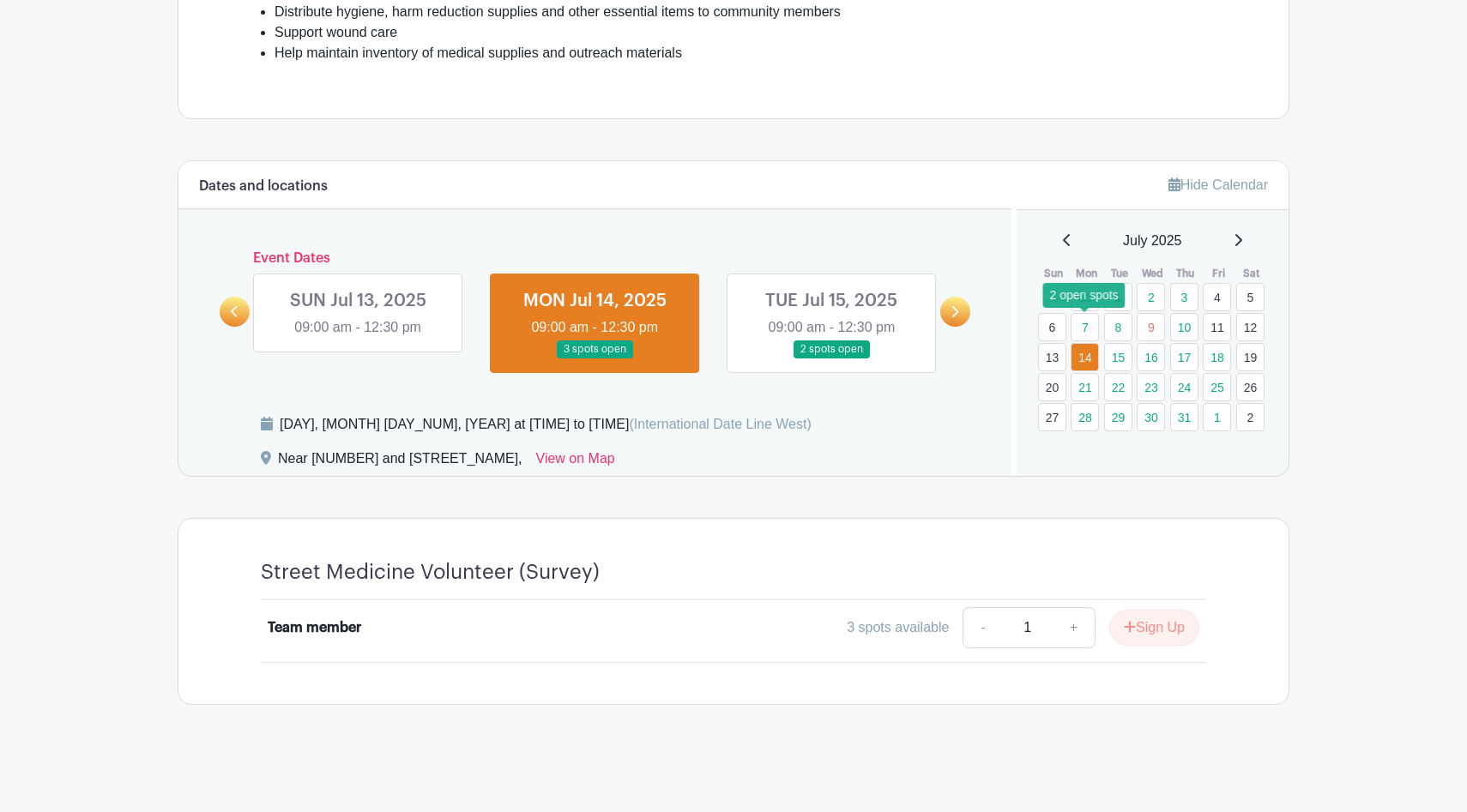 click on "7" at bounding box center [1084, 327] 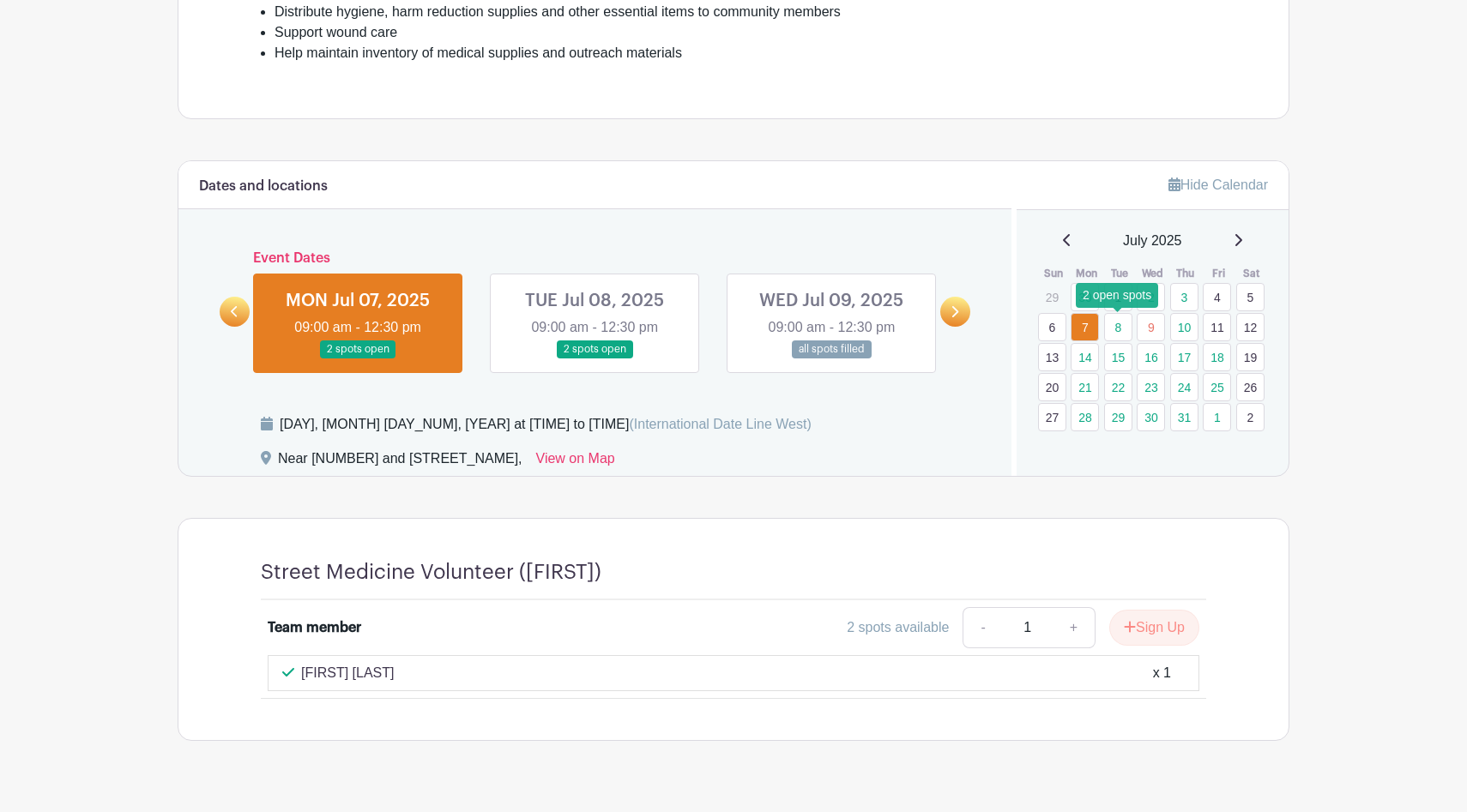 click on "8" at bounding box center [1118, 327] 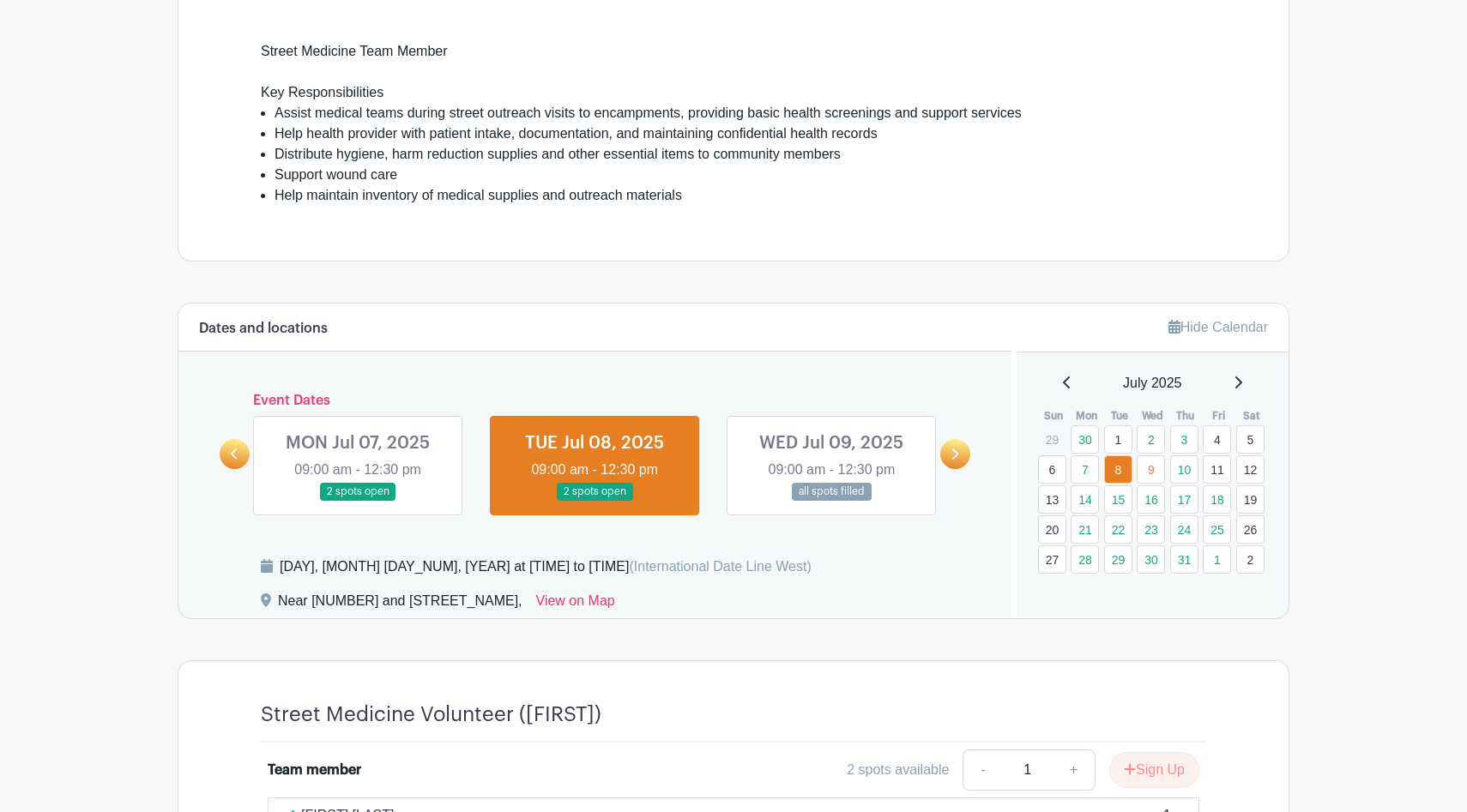 scroll, scrollTop: 458, scrollLeft: 0, axis: vertical 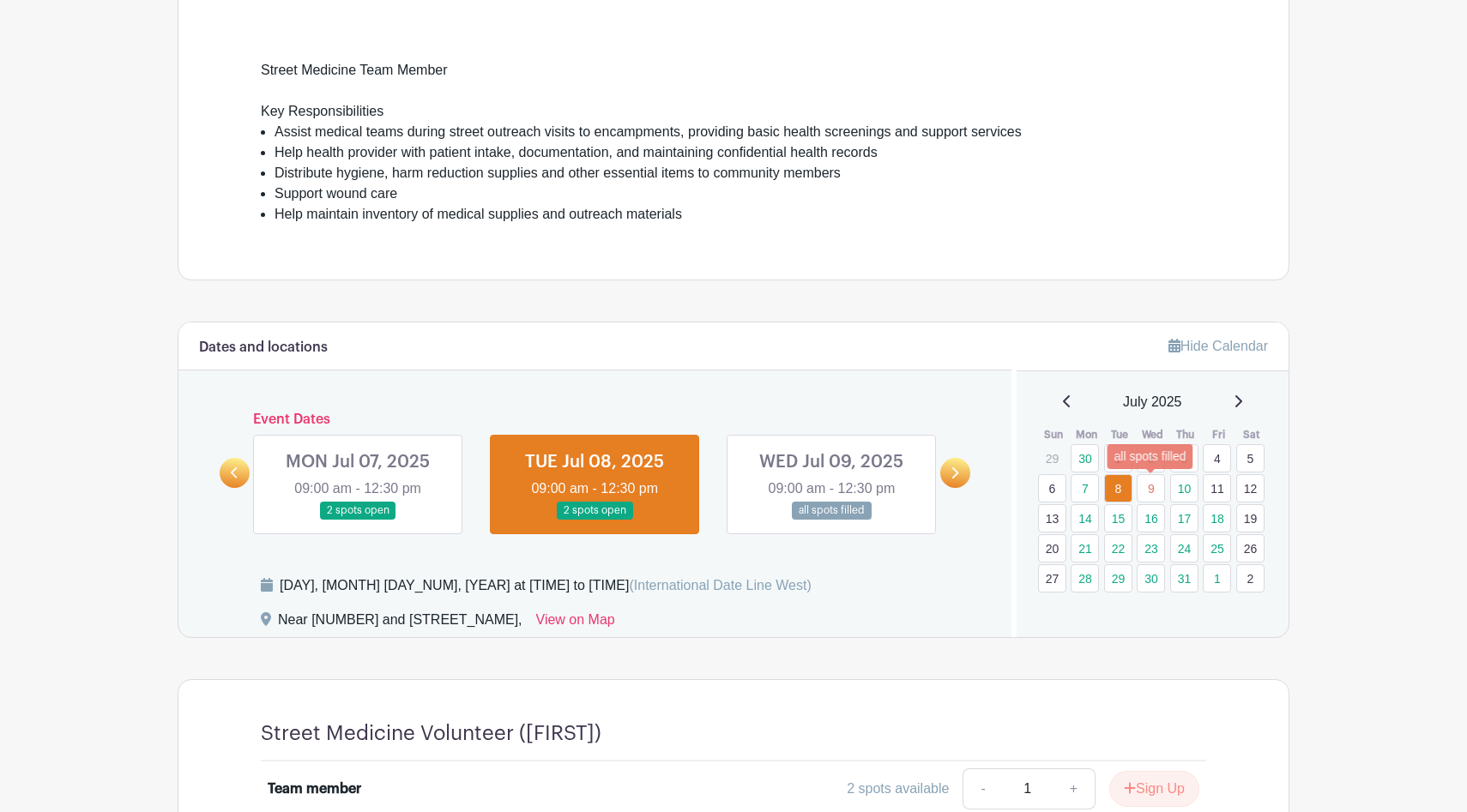 click on "9" at bounding box center (1150, 488) 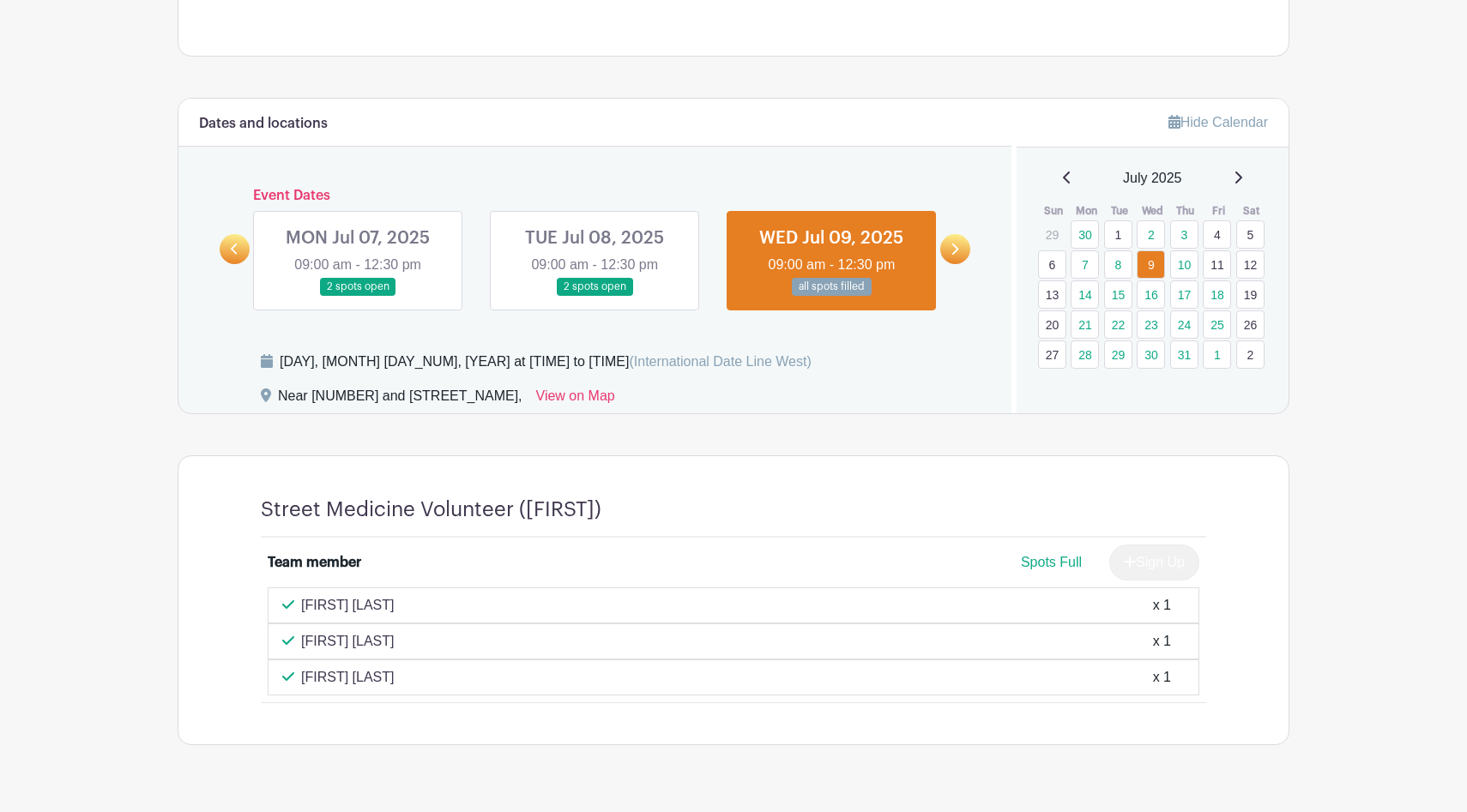 scroll, scrollTop: 707, scrollLeft: 0, axis: vertical 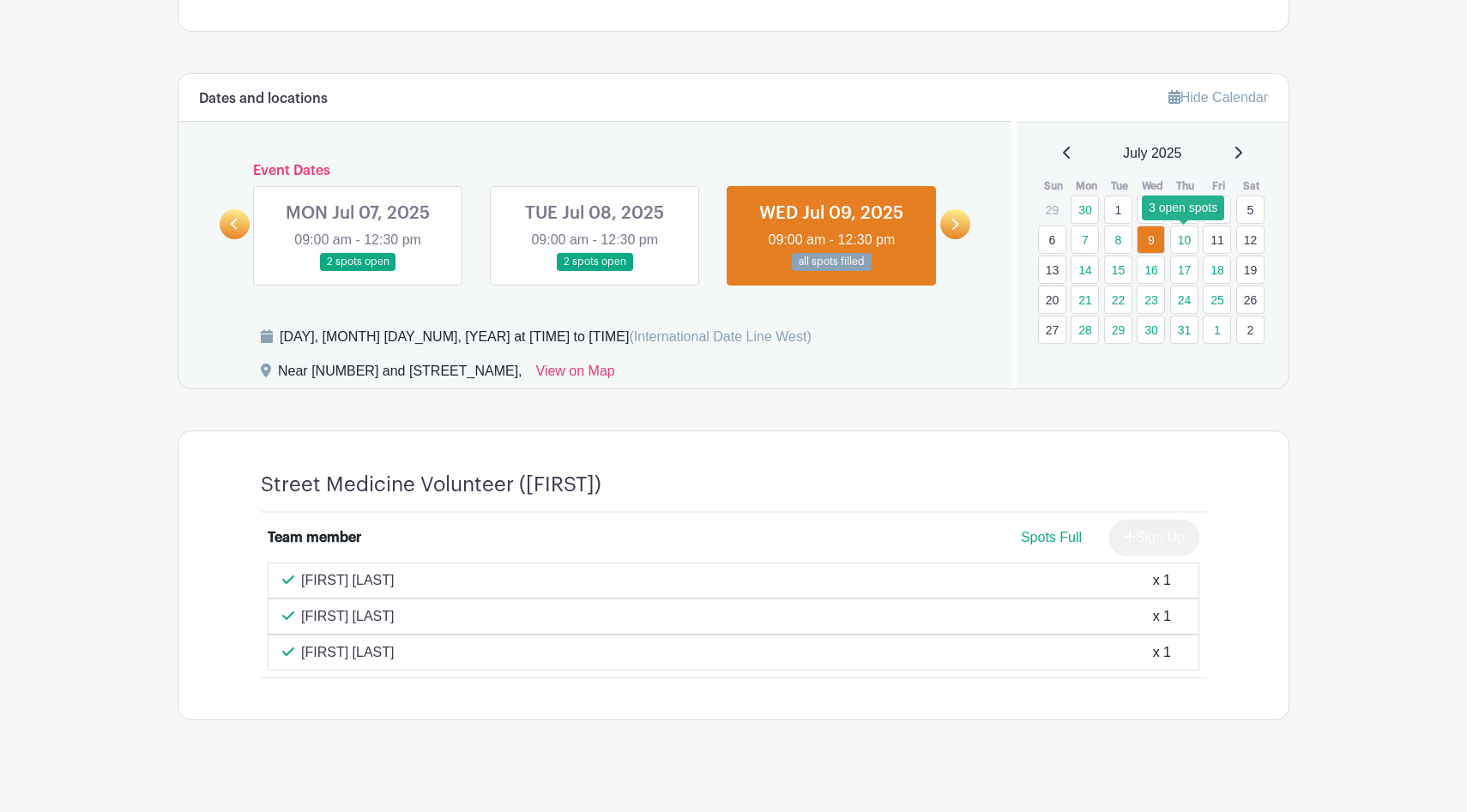 click on "10" at bounding box center (1184, 239) 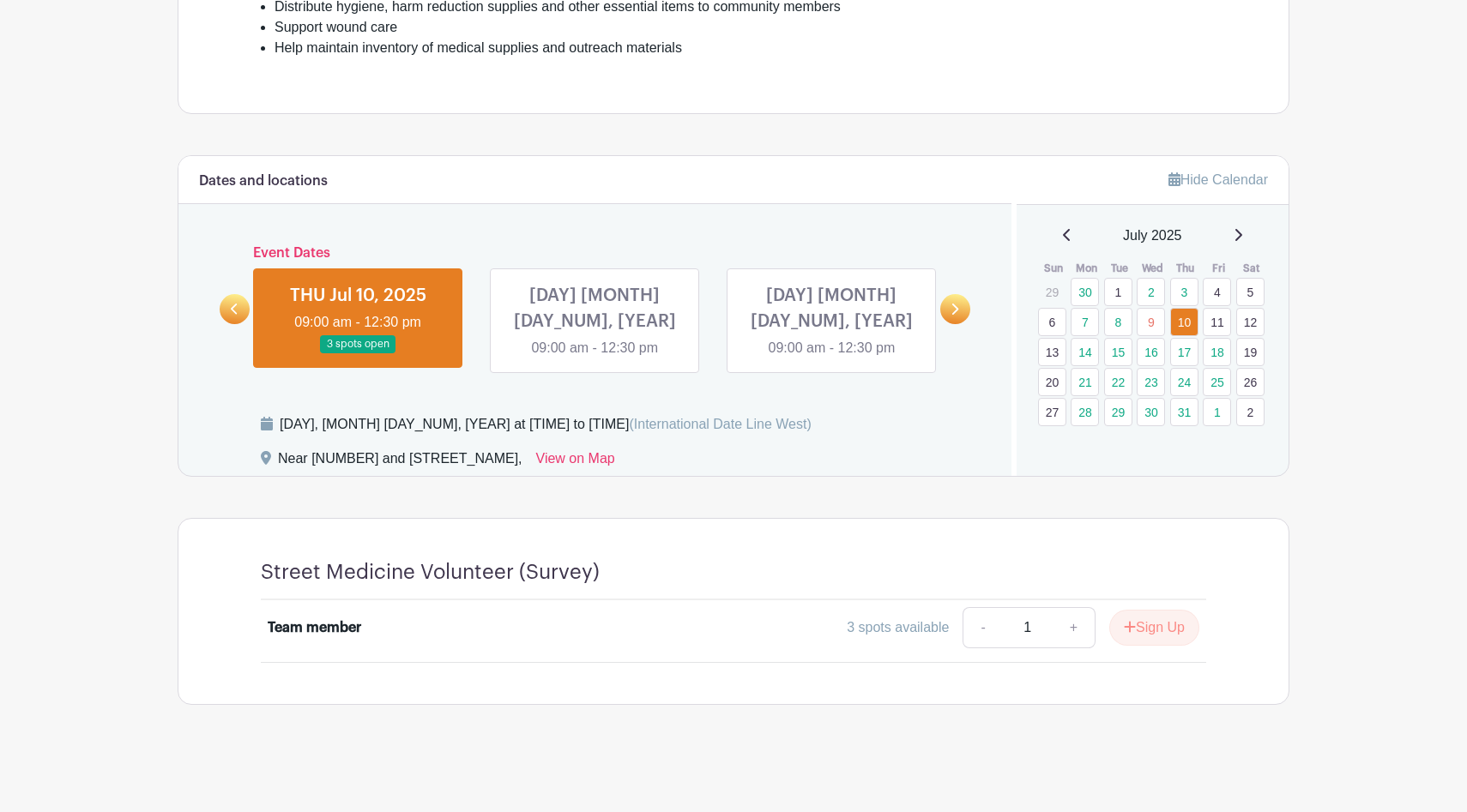 scroll, scrollTop: 619, scrollLeft: 0, axis: vertical 